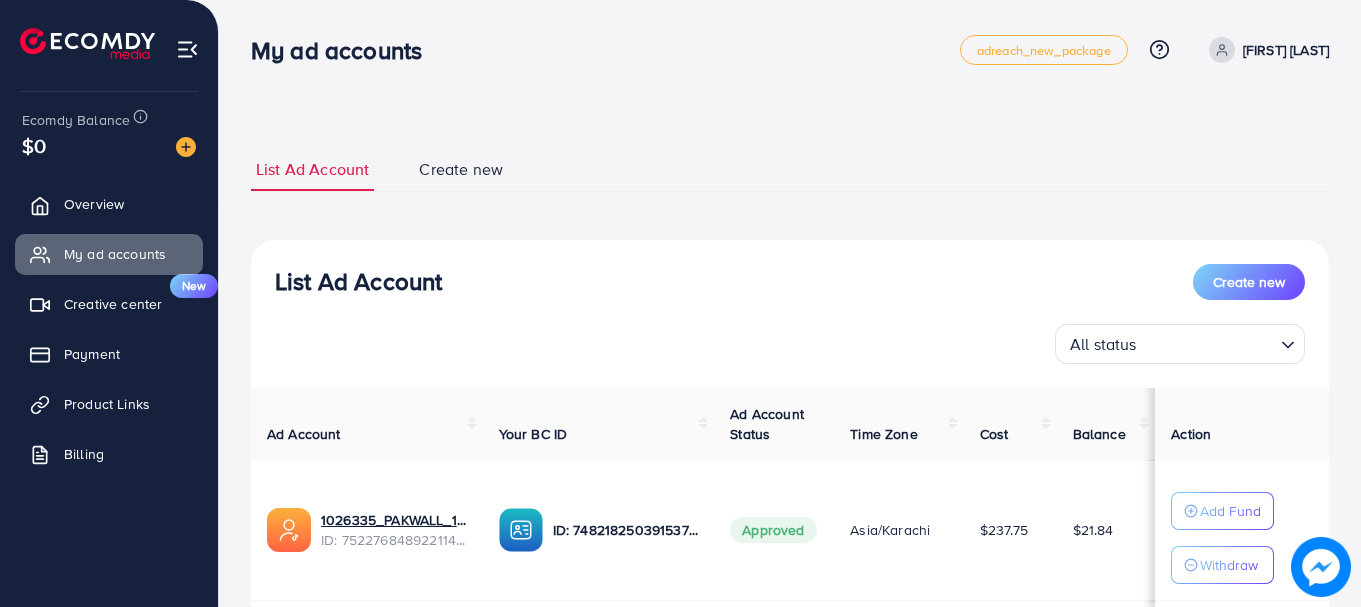 scroll, scrollTop: 0, scrollLeft: 0, axis: both 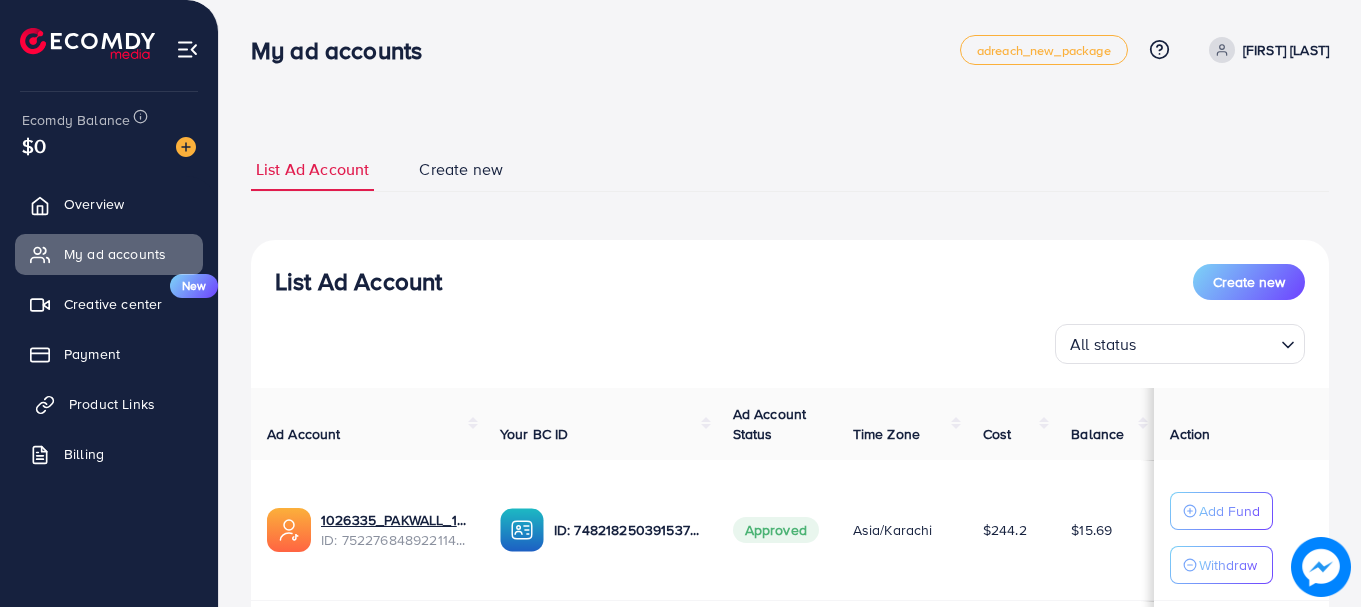 click on "Product Links" at bounding box center [112, 404] 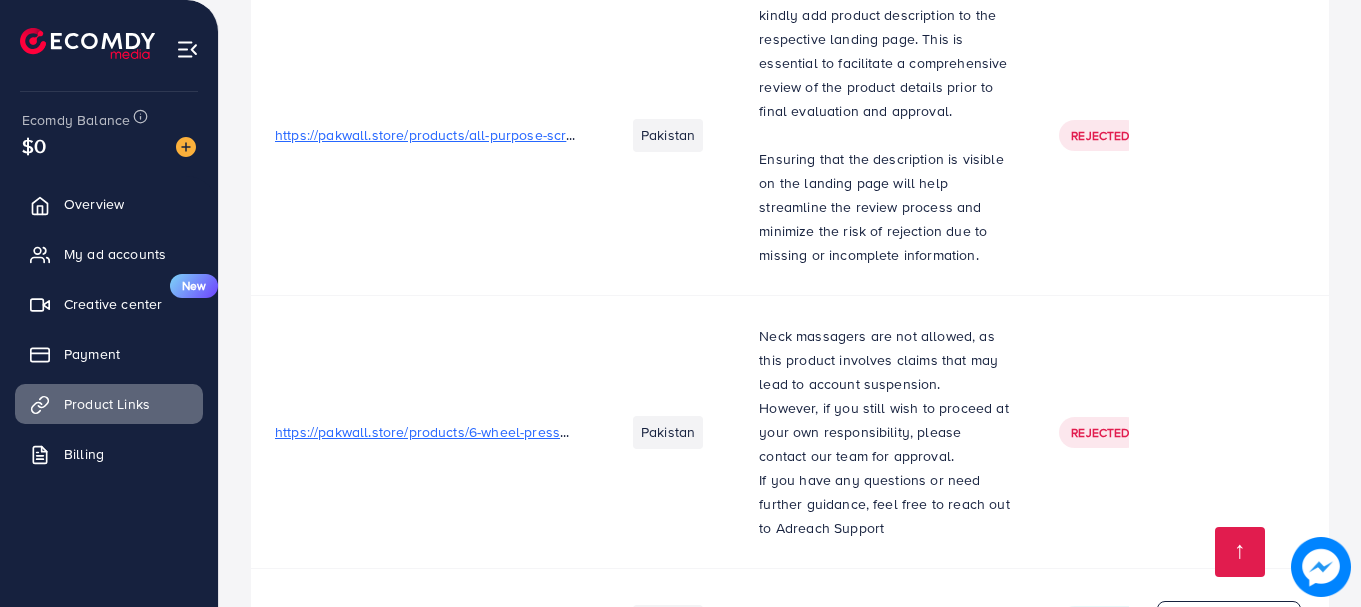 scroll, scrollTop: 9300, scrollLeft: 0, axis: vertical 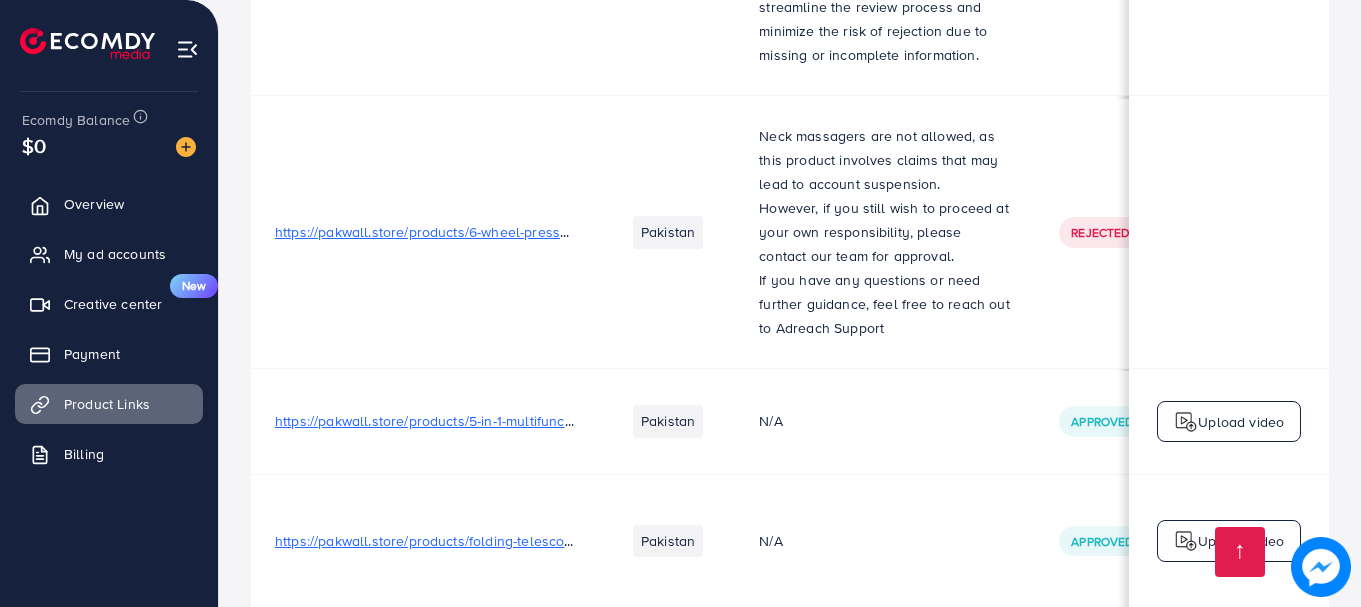 click on "https://pakwall.store/products/5-in-1-multifunctional-electrically-driven-household-magic-brush?_pos=1&_psq=5+In+1+Multifunctional+electrically+driven+Household+Magic+Brush&_ss=e&_v=1.0" at bounding box center (889, 421) 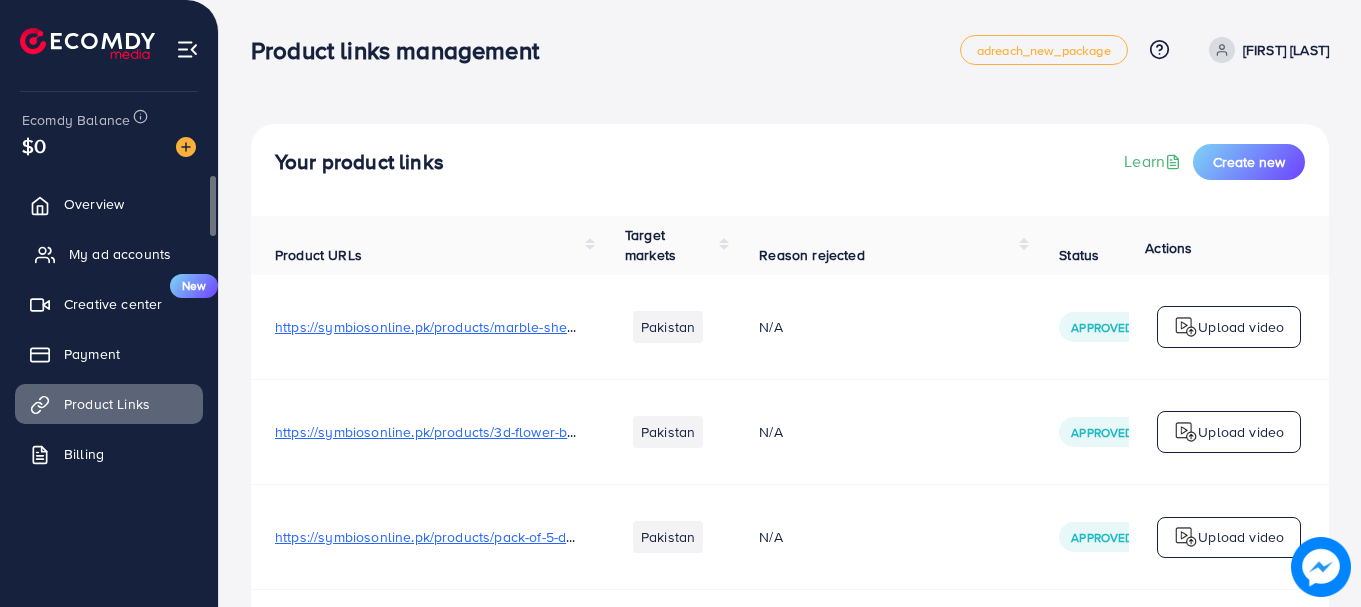 scroll, scrollTop: 0, scrollLeft: 0, axis: both 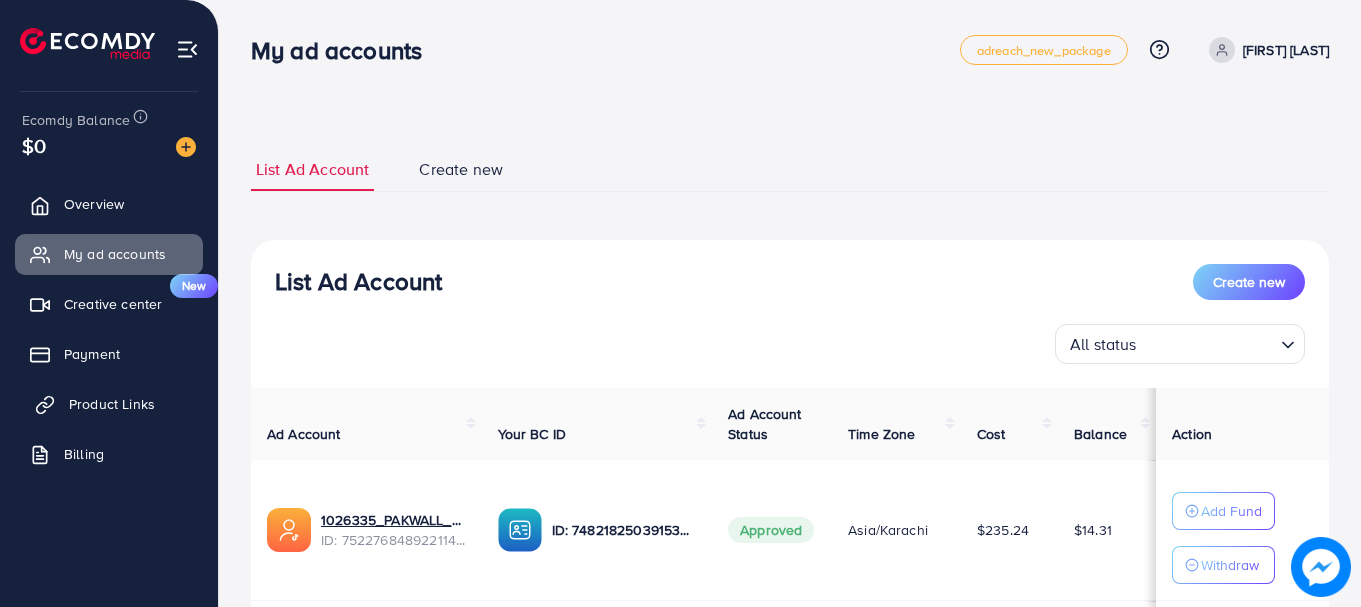 click on "Product Links" at bounding box center [112, 404] 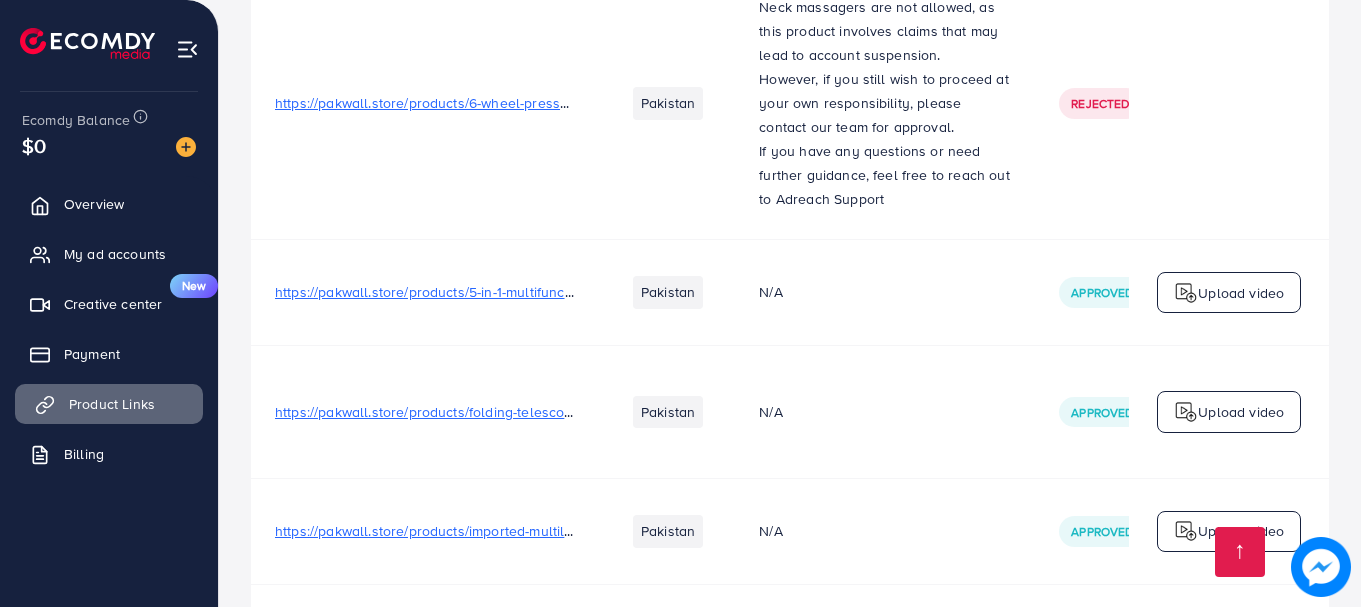 scroll, scrollTop: 9600, scrollLeft: 0, axis: vertical 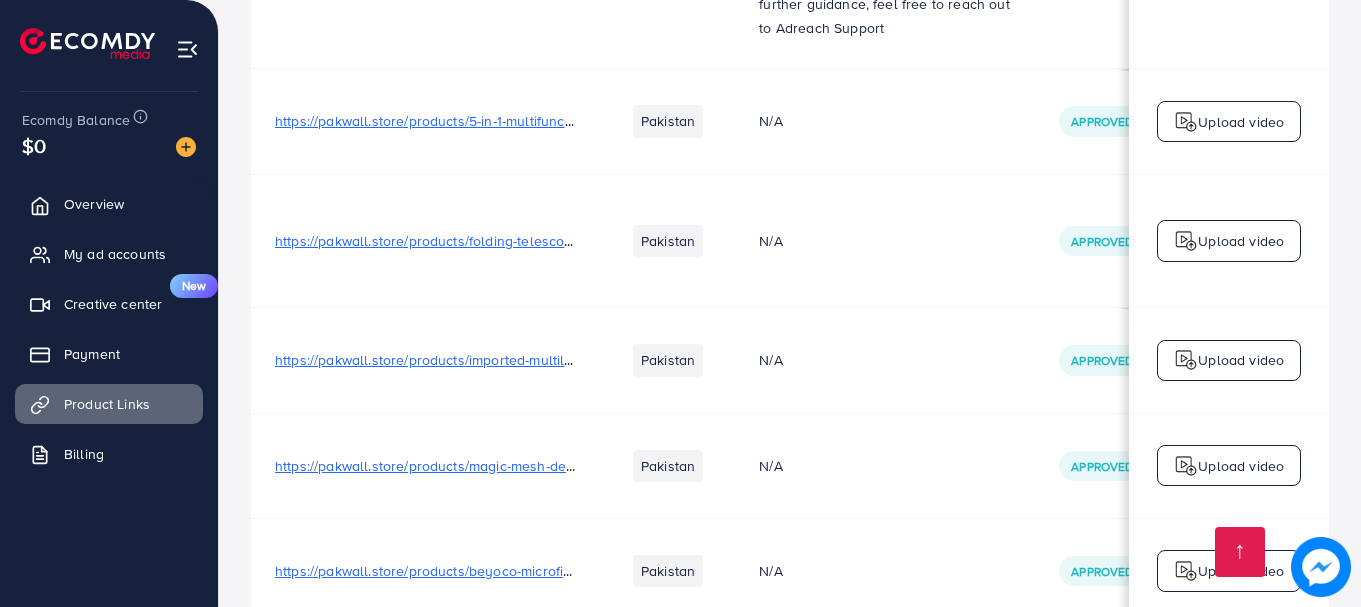 click on "https://pakwall.store/products/5-in-1-multifunctional-electrically-driven-household-magic-brush?_pos=1&_psq=5+In+1+Multifunctional+electrically+driven+Household+Magic+Brush&_ss=e&_v=1.0" at bounding box center [889, 121] 